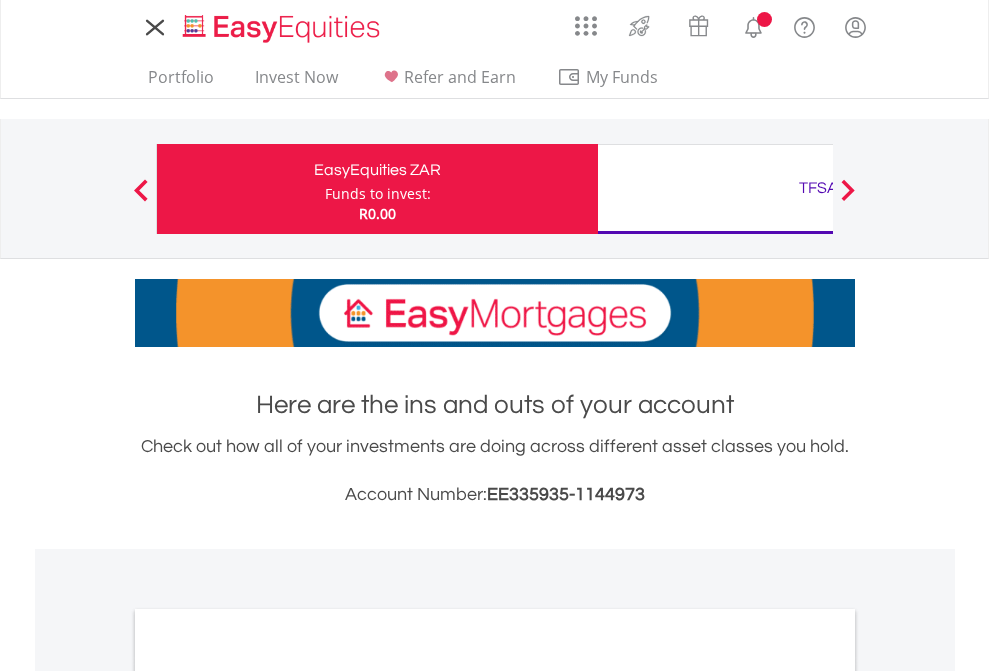 scroll, scrollTop: 0, scrollLeft: 0, axis: both 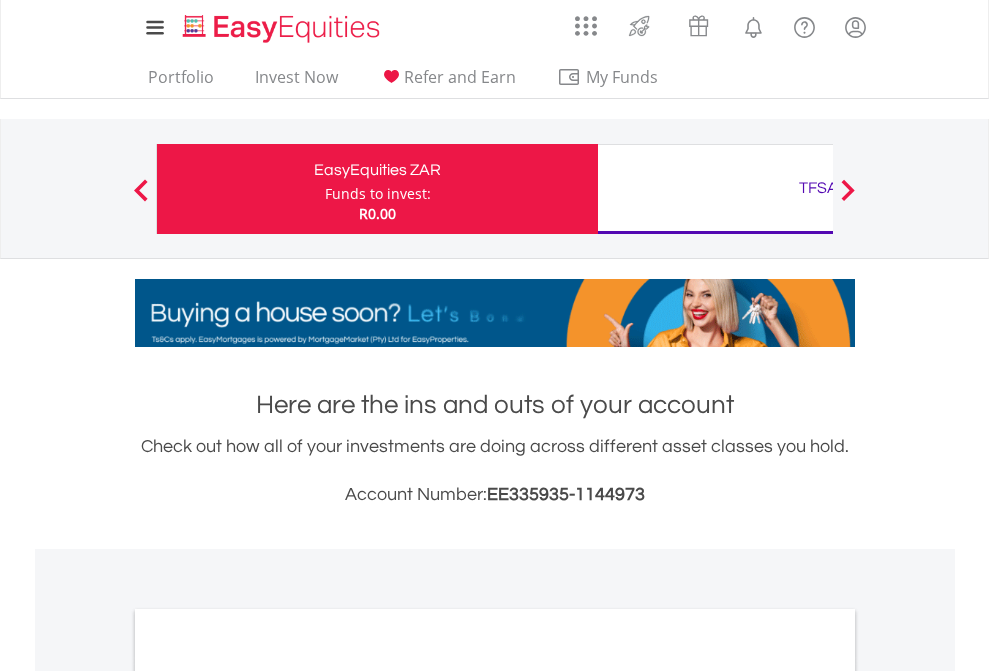 click on "Funds to invest:" at bounding box center [378, 194] 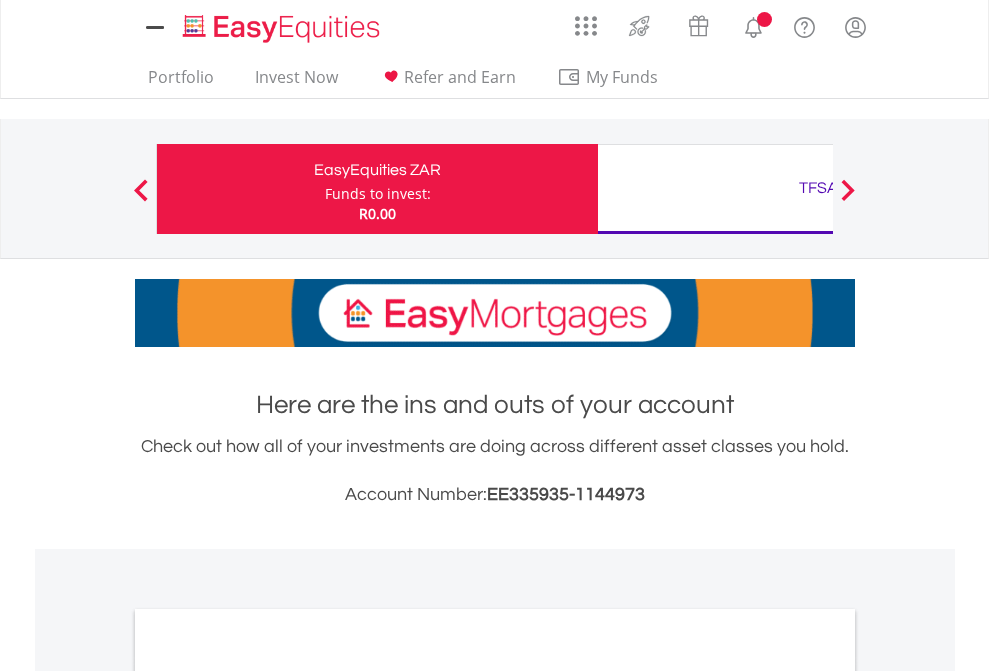 scroll, scrollTop: 0, scrollLeft: 0, axis: both 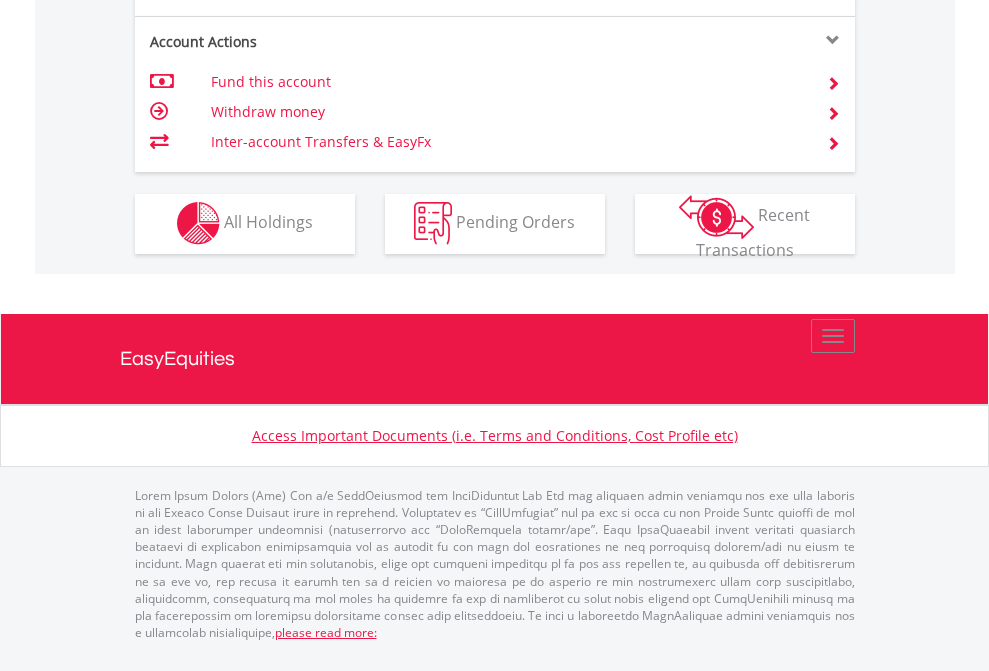 click on "Investment types" at bounding box center (706, -353) 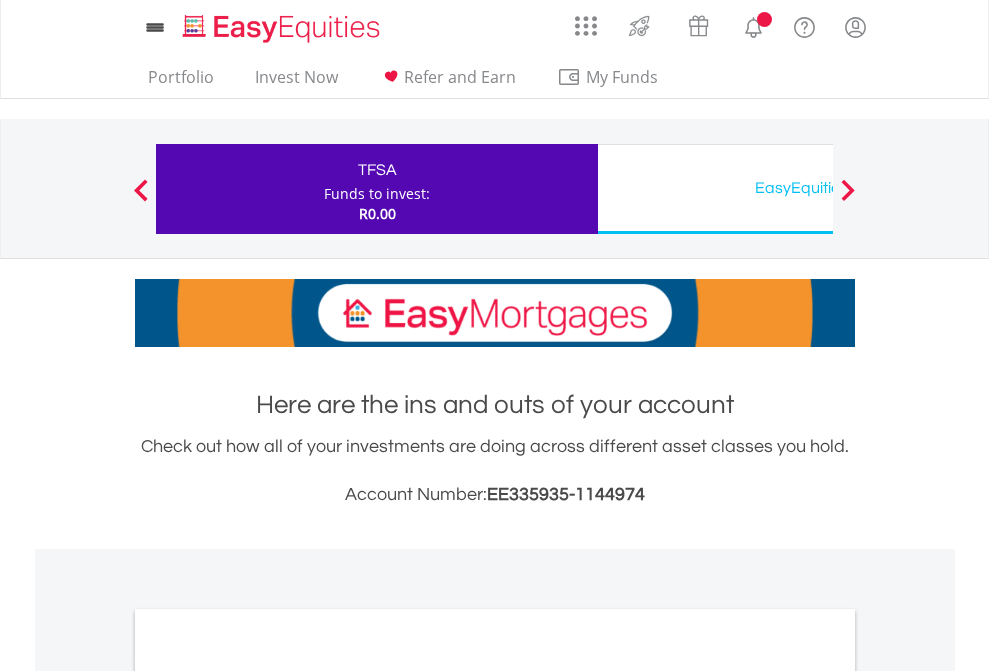 scroll, scrollTop: 0, scrollLeft: 0, axis: both 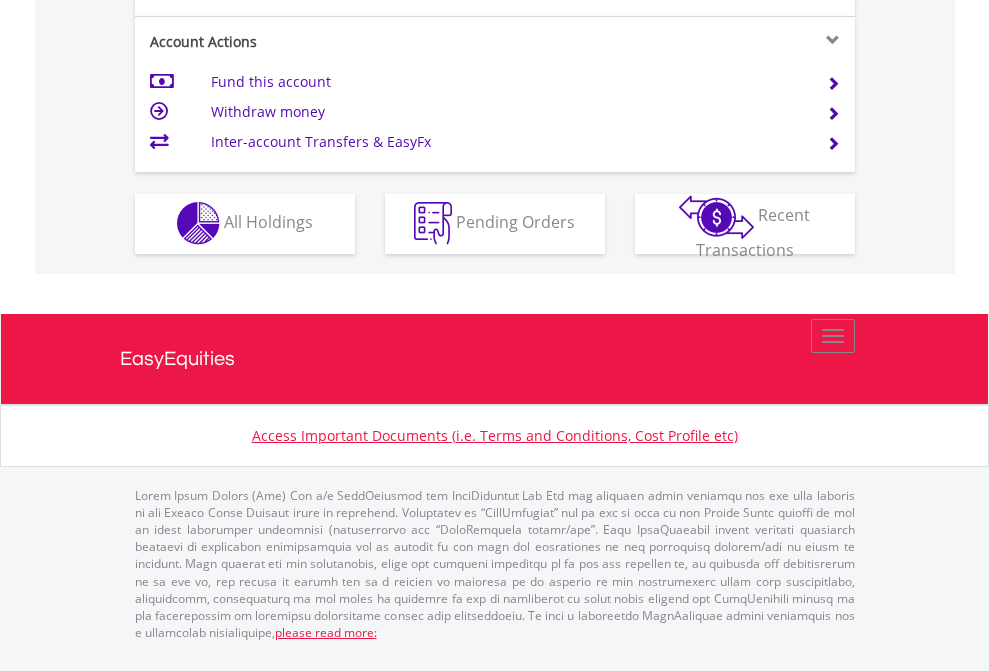 click on "Investment types" at bounding box center (706, -353) 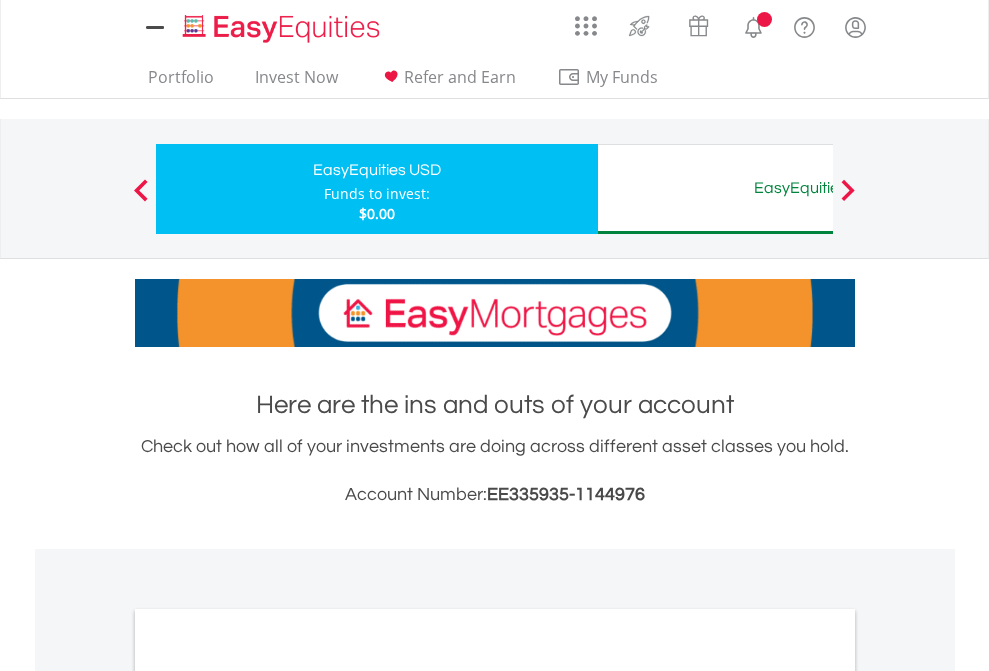 scroll, scrollTop: 0, scrollLeft: 0, axis: both 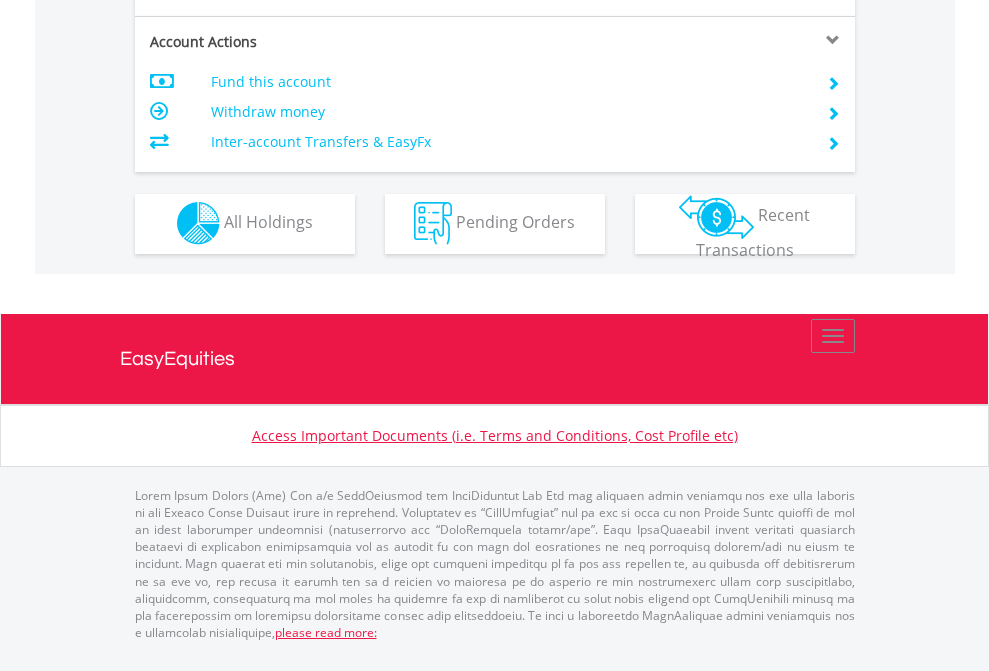 click on "Investment types" at bounding box center (706, -353) 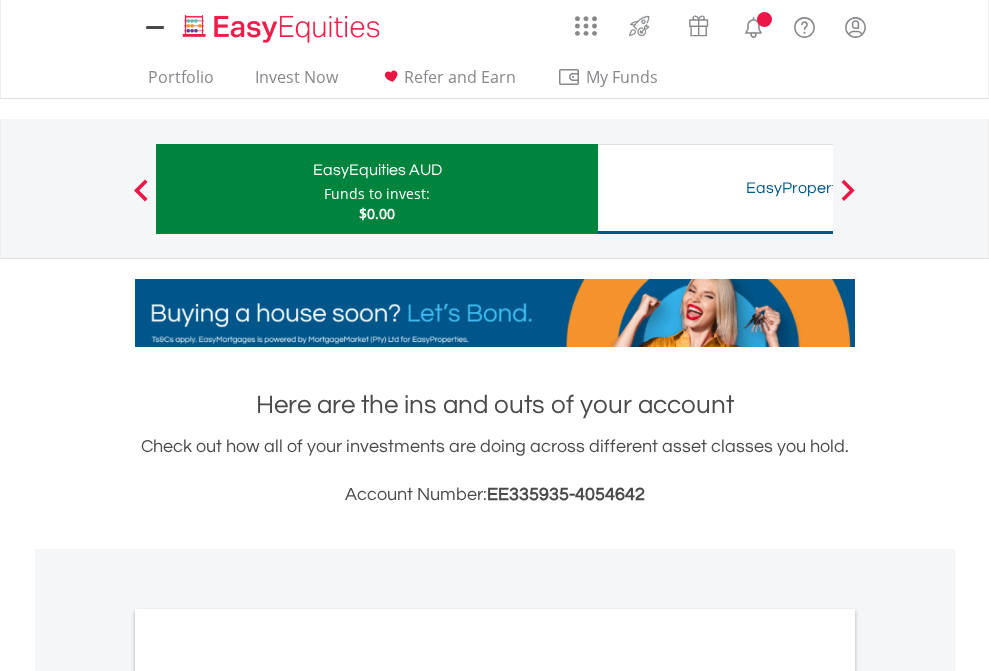 scroll, scrollTop: 0, scrollLeft: 0, axis: both 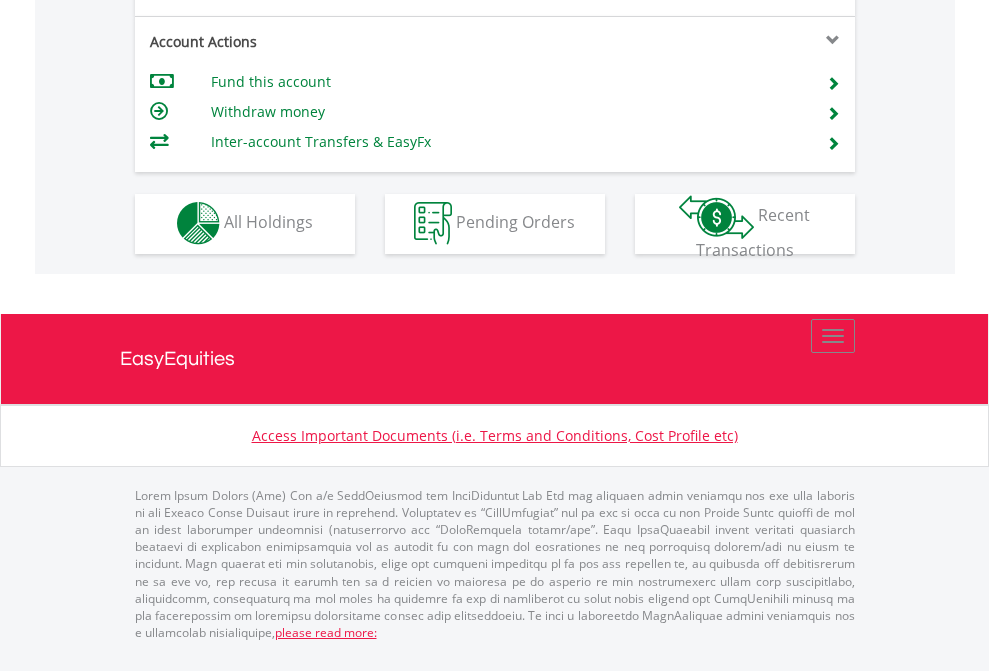 click on "Investment types" at bounding box center (706, -353) 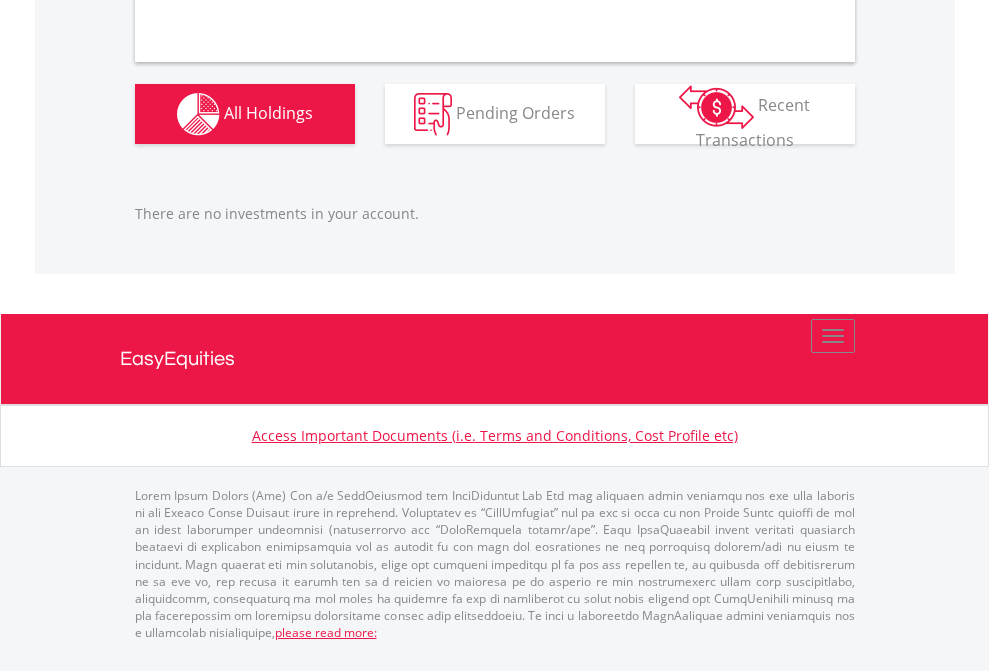 scroll, scrollTop: 1980, scrollLeft: 0, axis: vertical 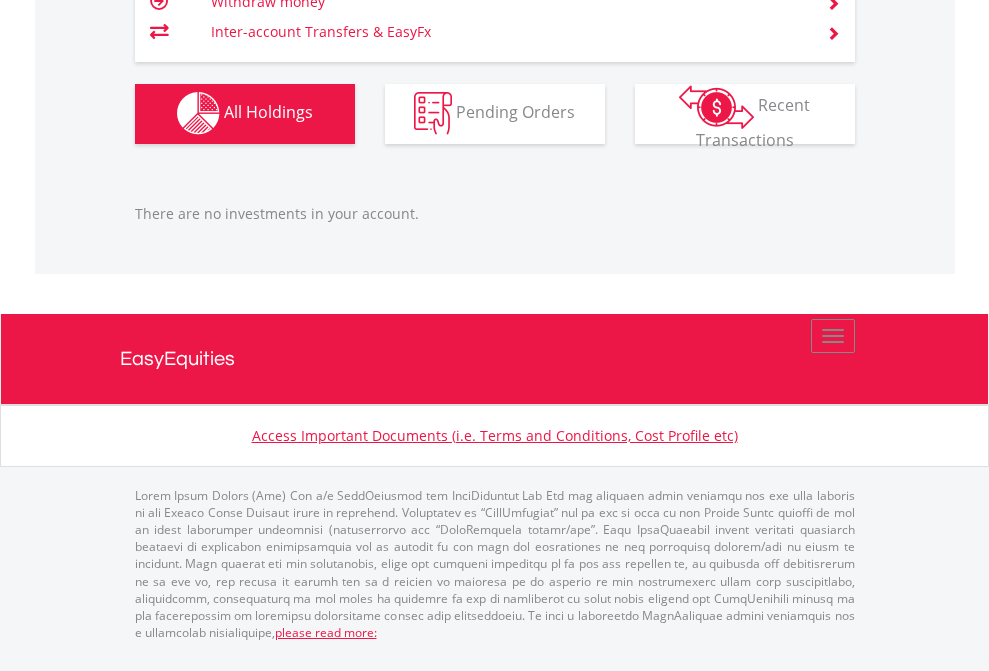 click on "TFSA" at bounding box center (818, -1142) 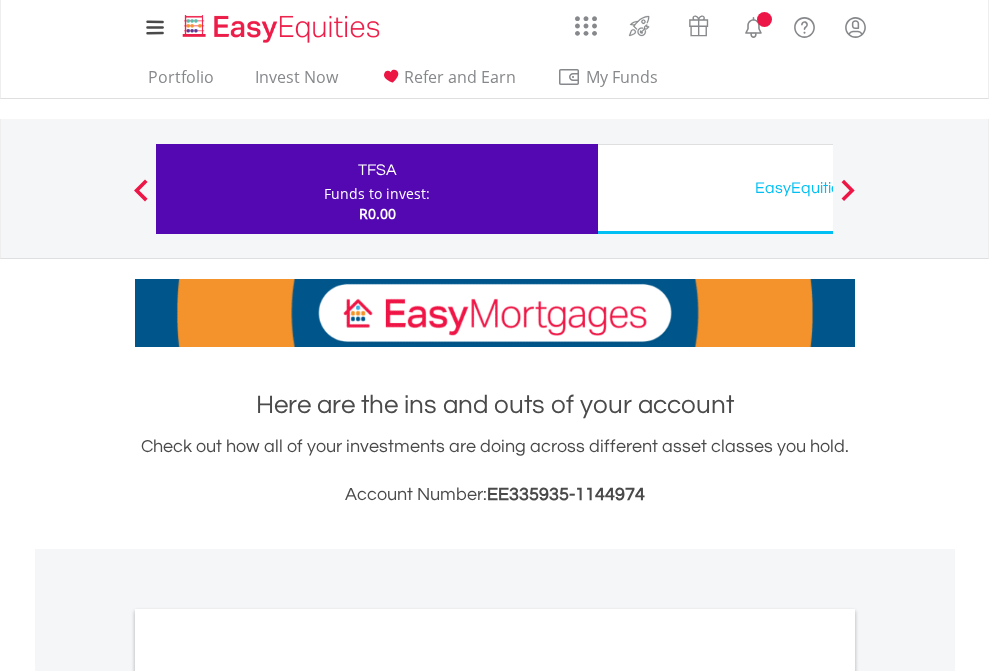 scroll, scrollTop: 0, scrollLeft: 0, axis: both 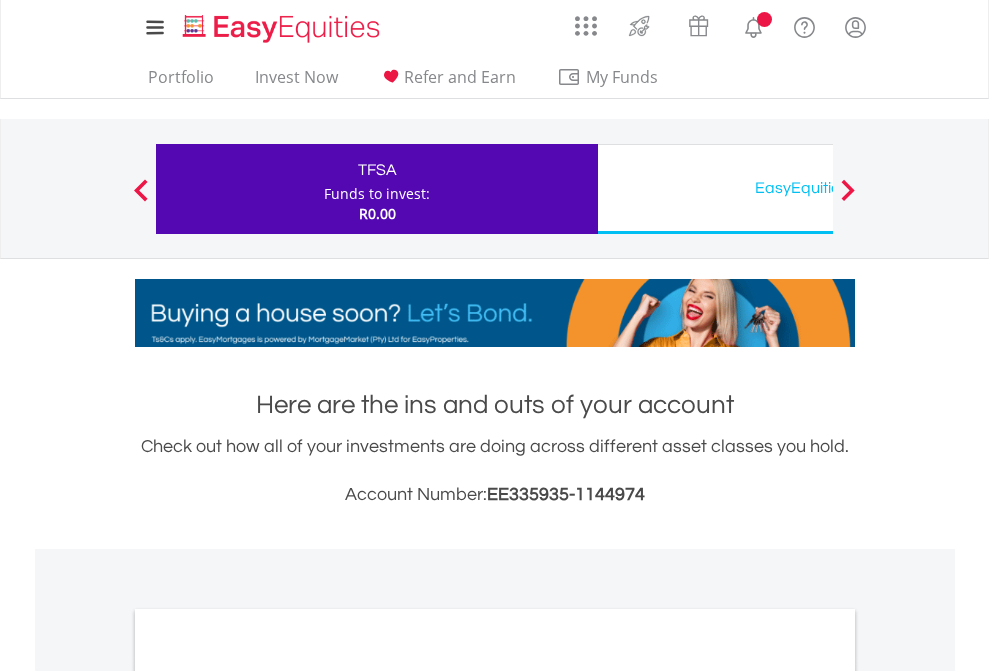 click on "All Holdings" at bounding box center (268, 1096) 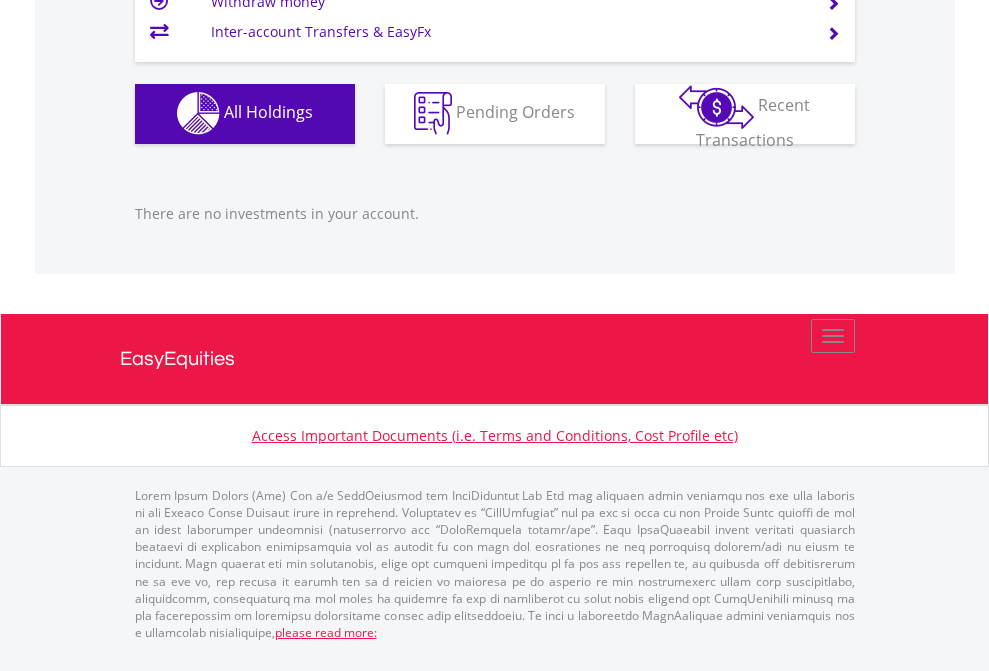 scroll, scrollTop: 1980, scrollLeft: 0, axis: vertical 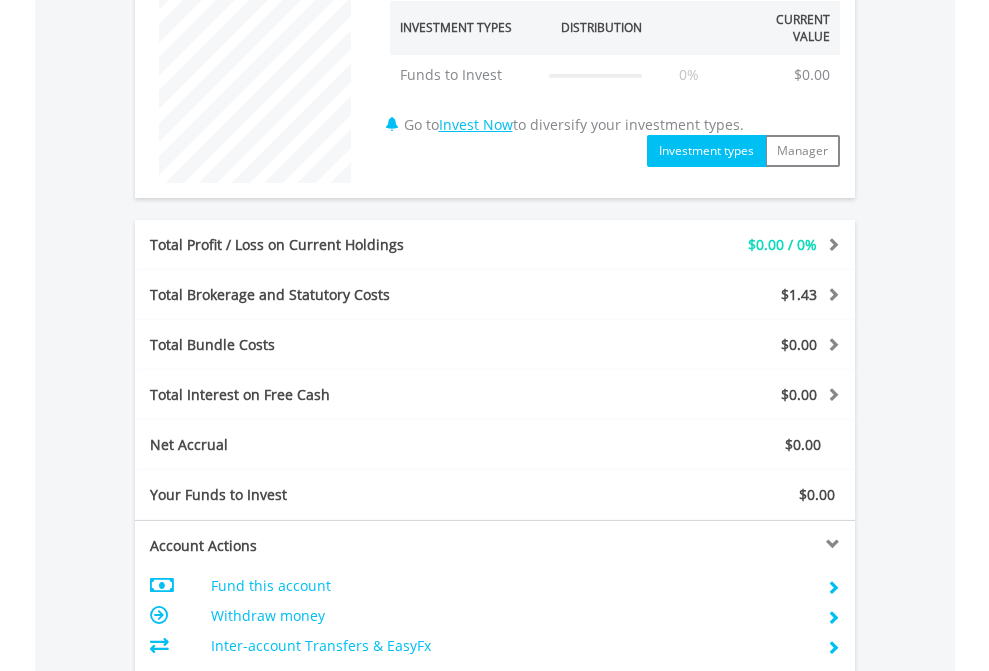 click on "All Holdings" at bounding box center [268, 726] 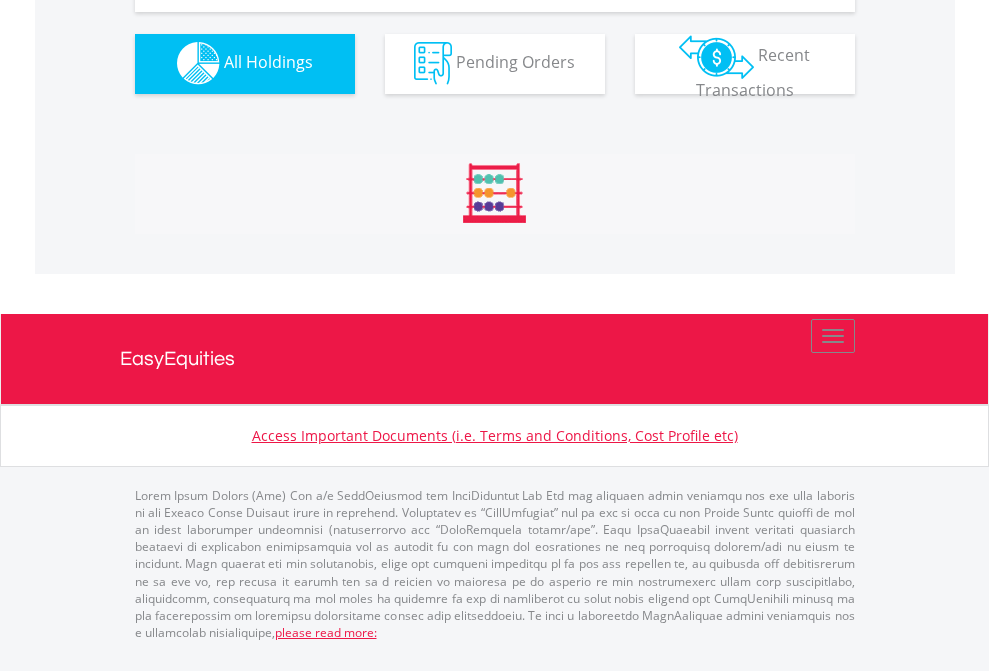 scroll, scrollTop: 999808, scrollLeft: 999687, axis: both 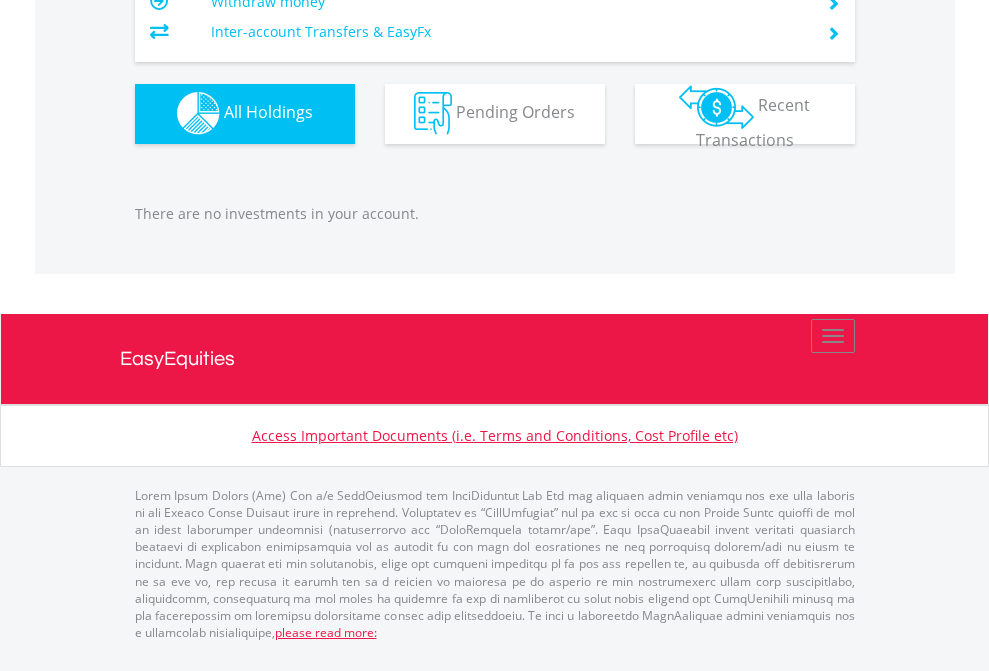 click on "EasyEquities AUD" at bounding box center [818, -1142] 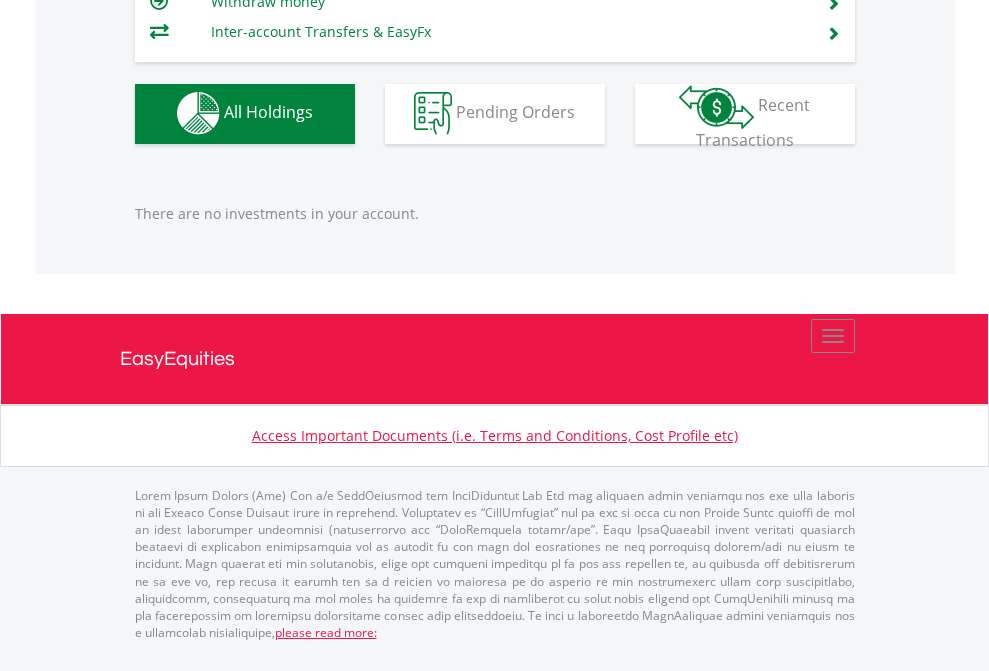 scroll, scrollTop: 1980, scrollLeft: 0, axis: vertical 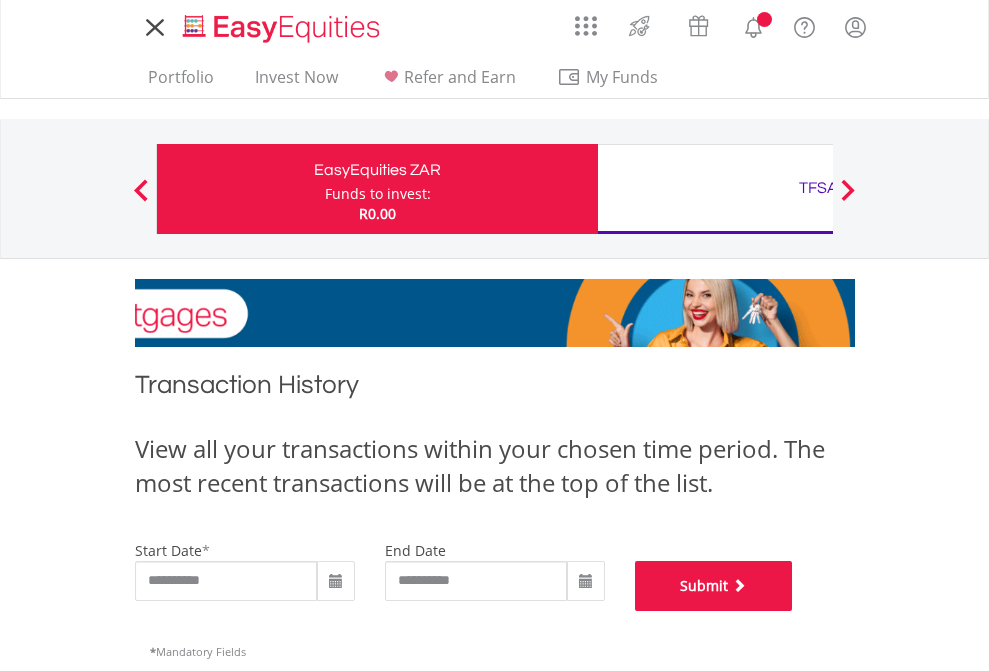 click on "Submit" at bounding box center [714, 586] 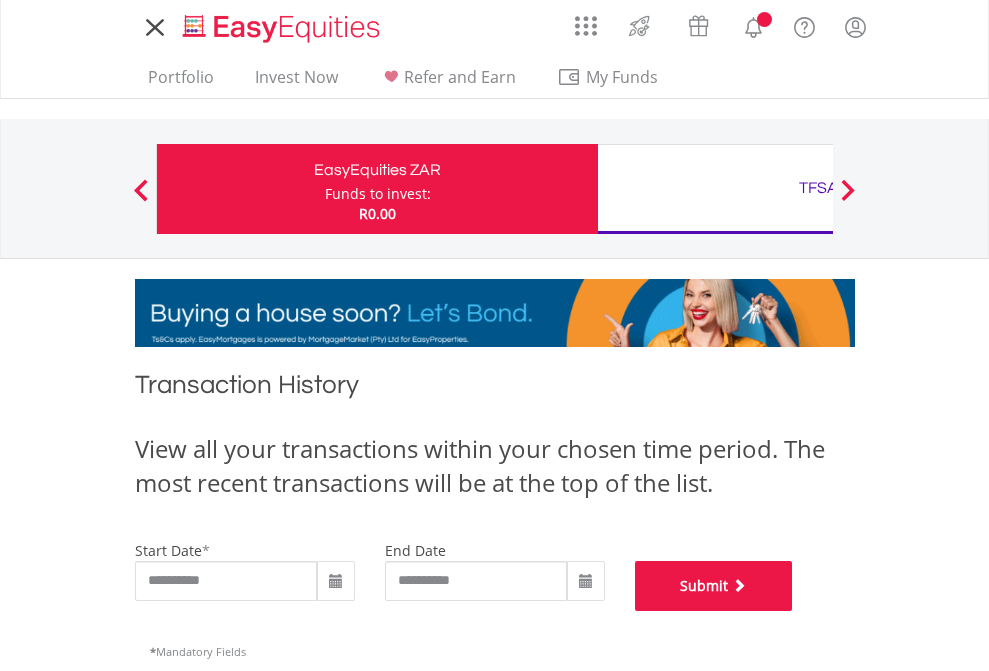 scroll, scrollTop: 811, scrollLeft: 0, axis: vertical 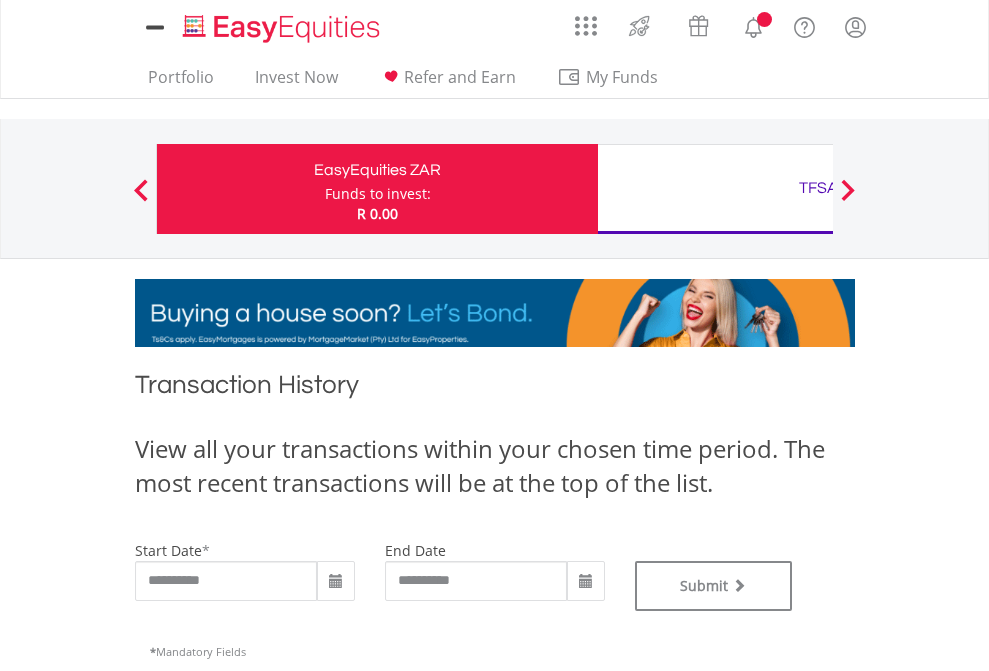 click on "TFSA" at bounding box center [818, 188] 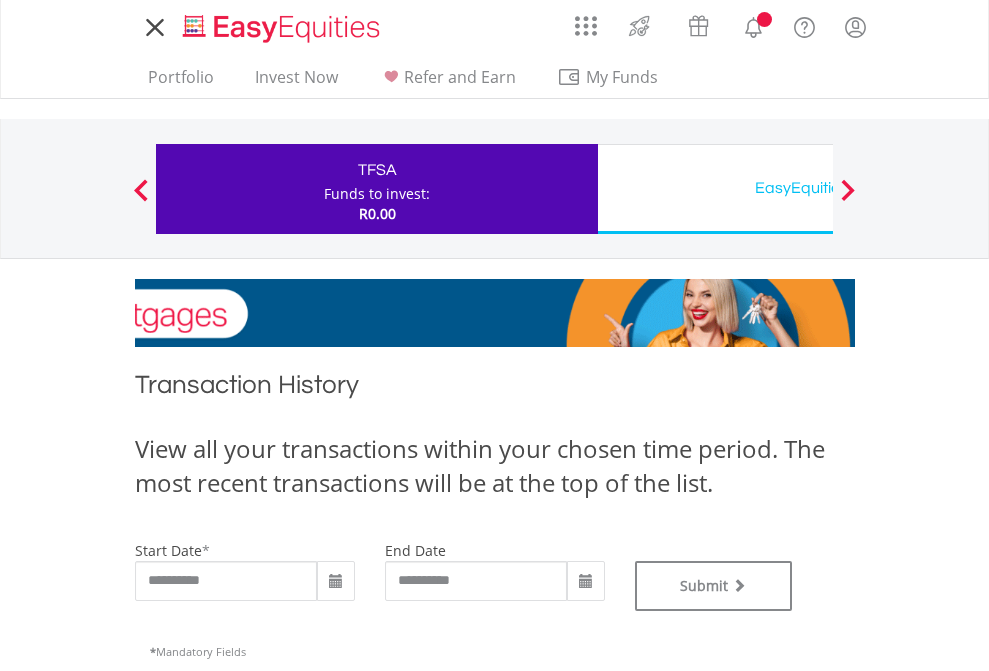 scroll, scrollTop: 0, scrollLeft: 0, axis: both 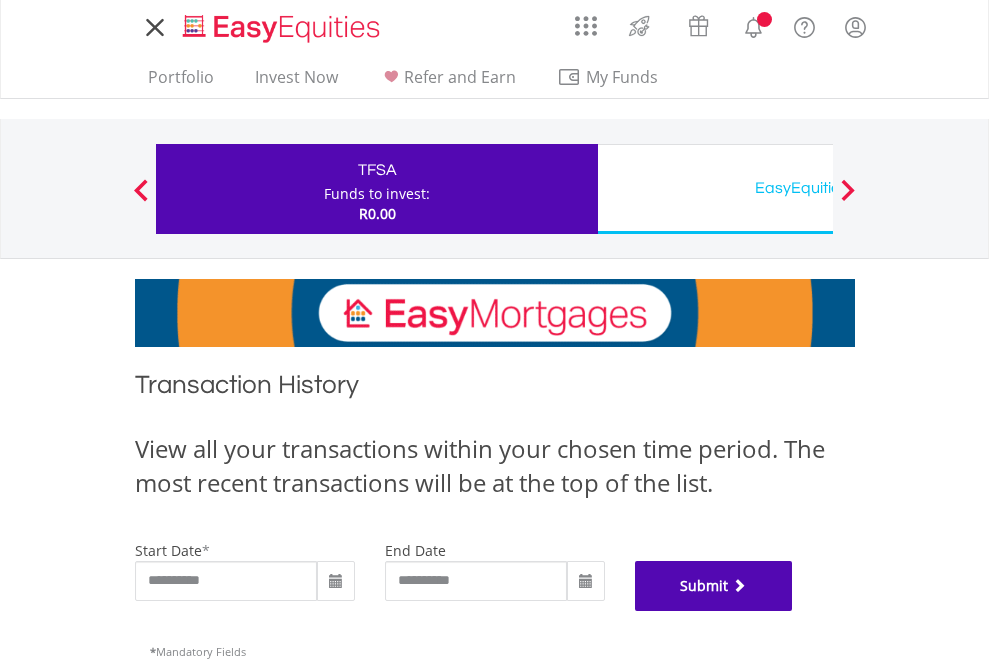 click on "Submit" at bounding box center (714, 586) 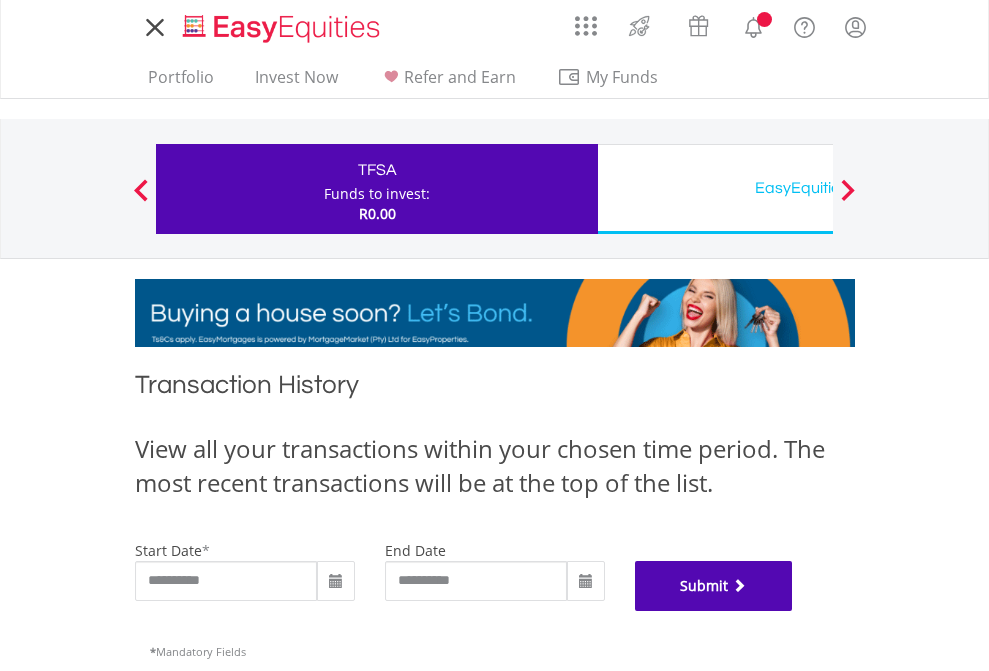 scroll, scrollTop: 811, scrollLeft: 0, axis: vertical 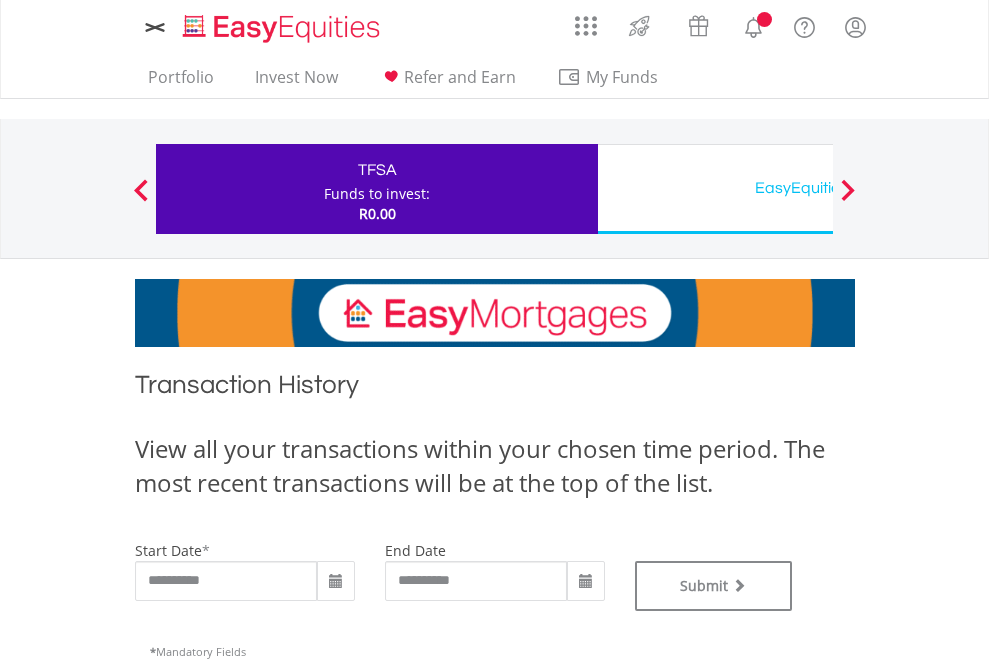 click on "EasyEquities USD" at bounding box center (818, 188) 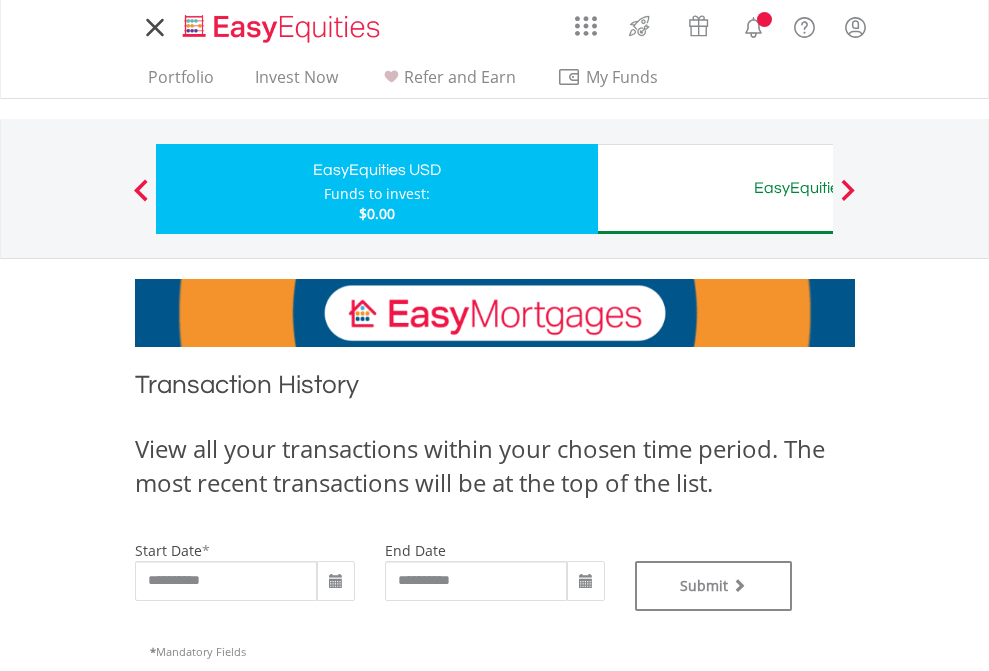 scroll, scrollTop: 0, scrollLeft: 0, axis: both 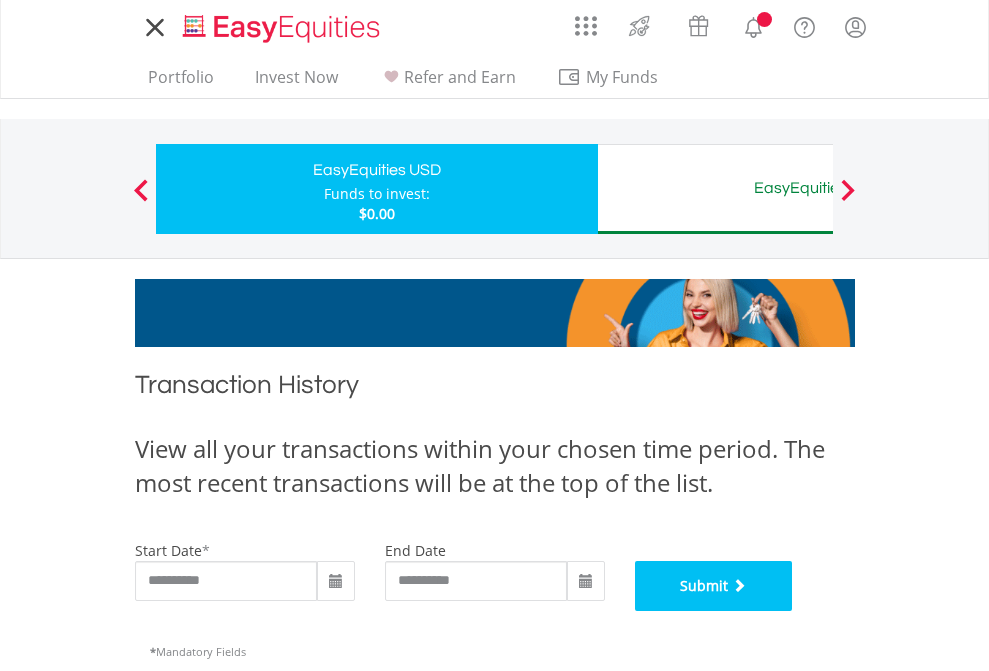 click on "Submit" at bounding box center (714, 586) 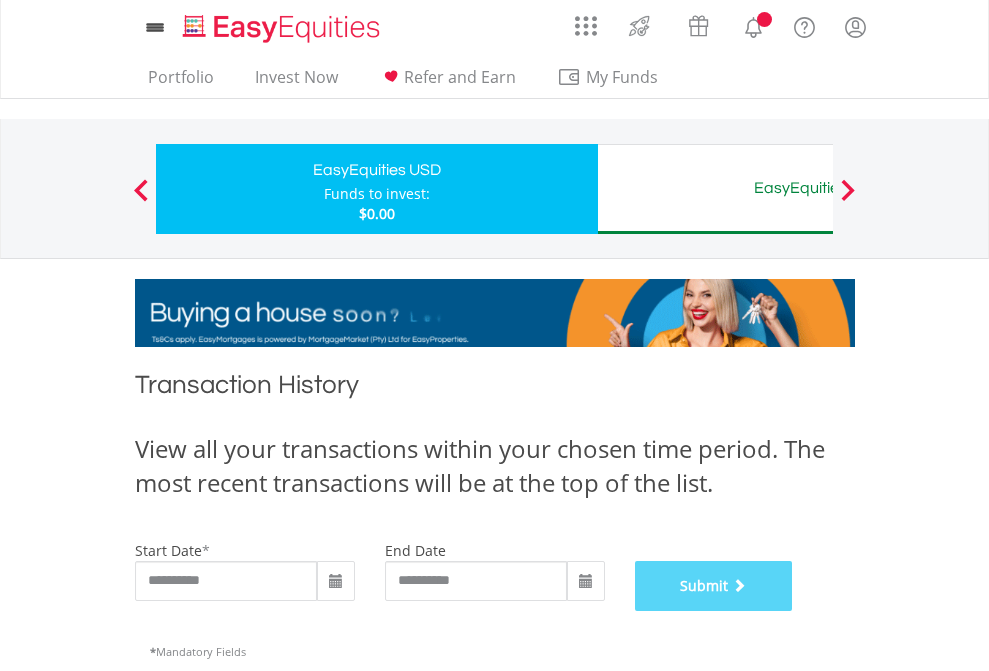 scroll, scrollTop: 811, scrollLeft: 0, axis: vertical 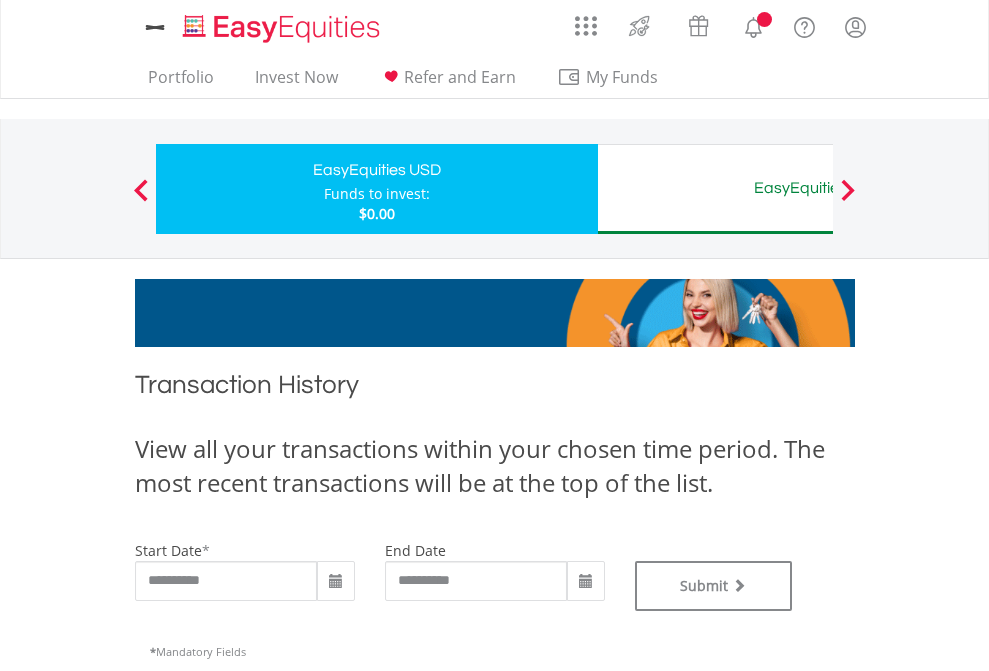 click on "EasyEquities AUD" at bounding box center (818, 188) 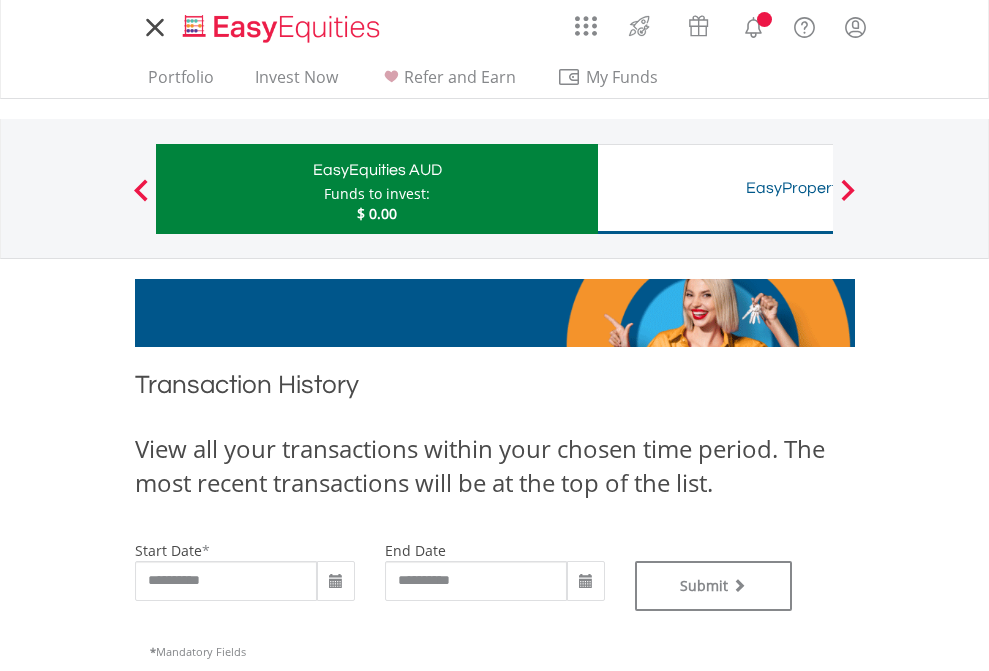 scroll, scrollTop: 0, scrollLeft: 0, axis: both 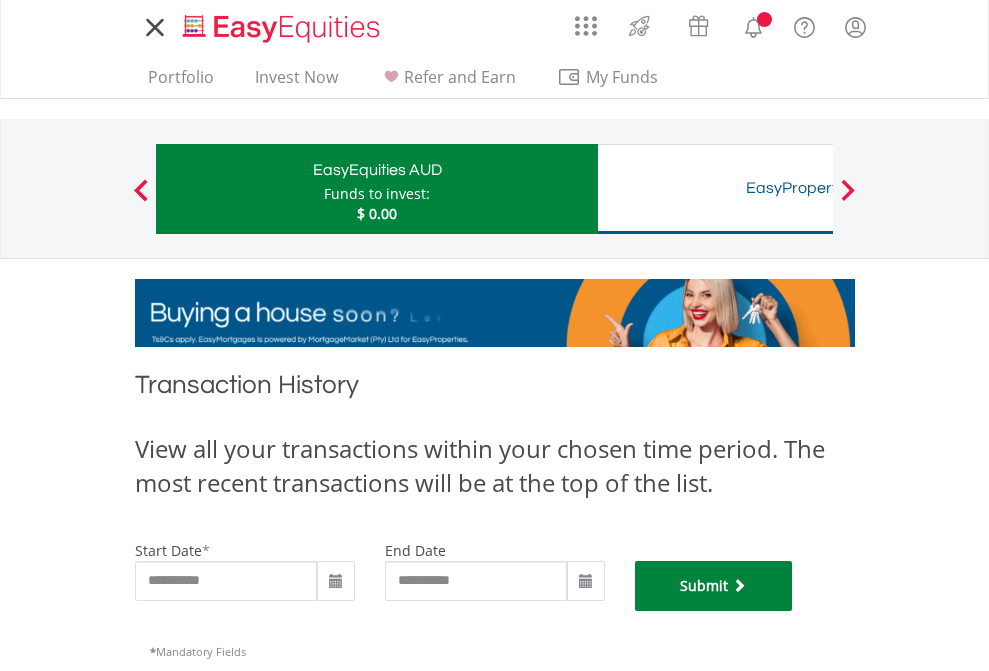 click on "Submit" at bounding box center (714, 586) 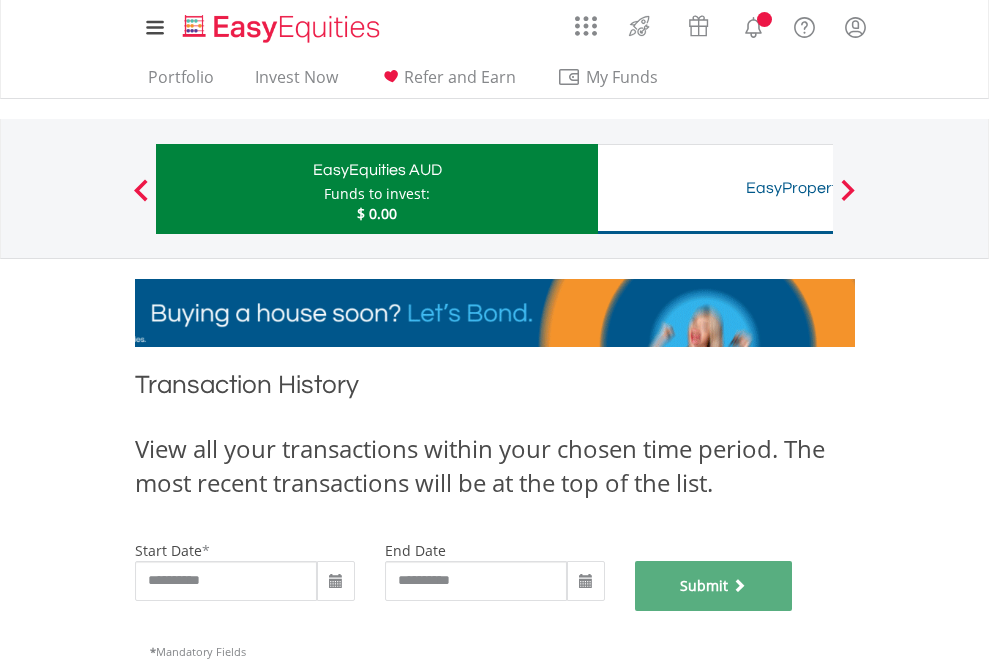 scroll, scrollTop: 811, scrollLeft: 0, axis: vertical 